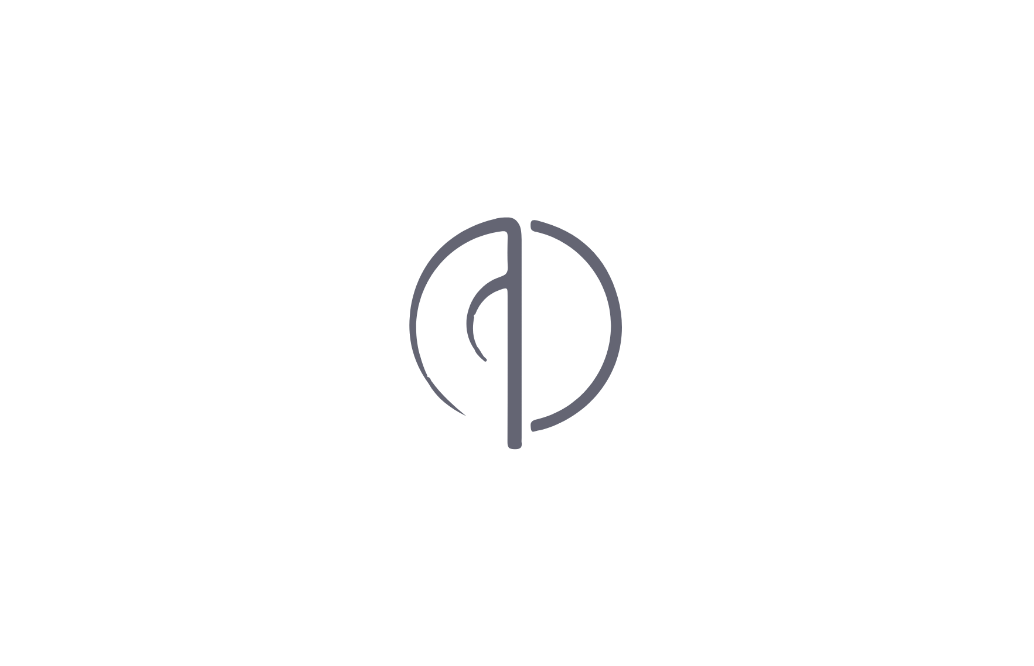 scroll, scrollTop: 0, scrollLeft: 0, axis: both 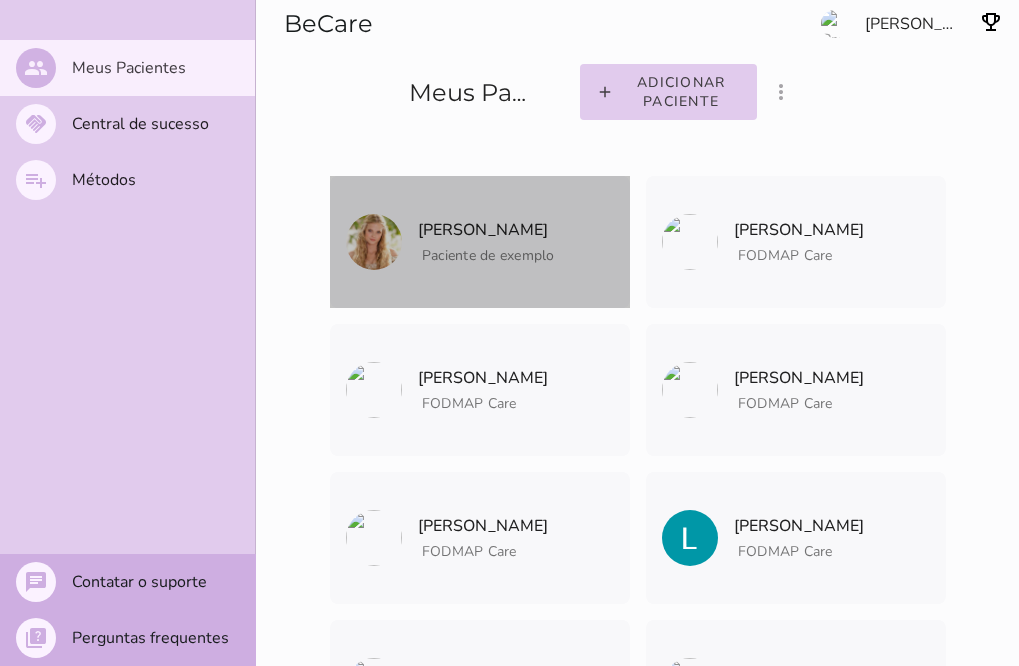 click on "Paciente de exemplo" 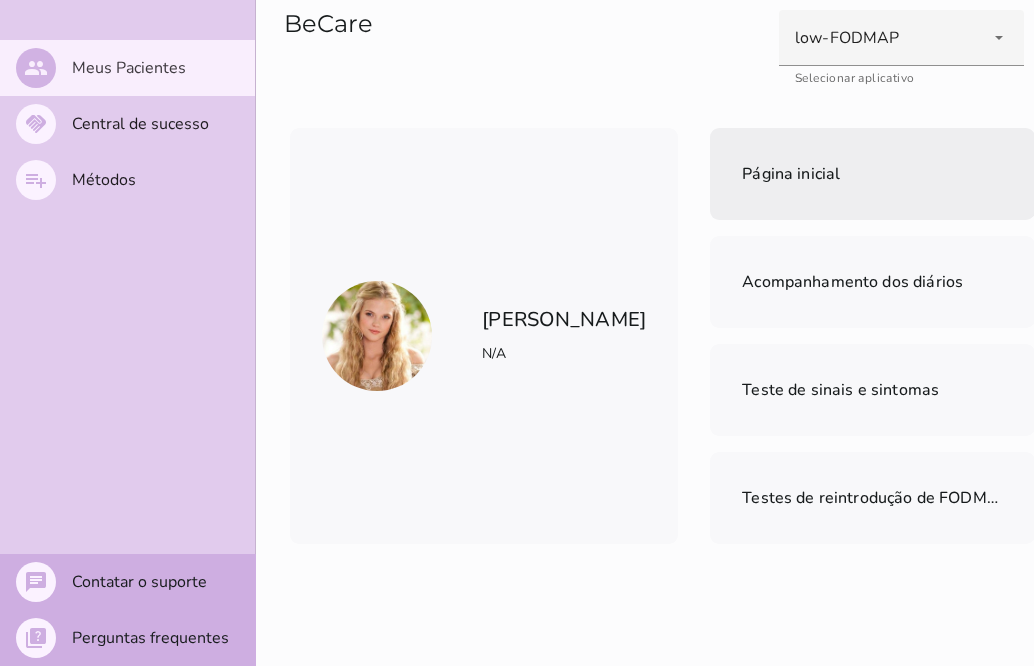 click on "Página inicial" at bounding box center (872, 174) 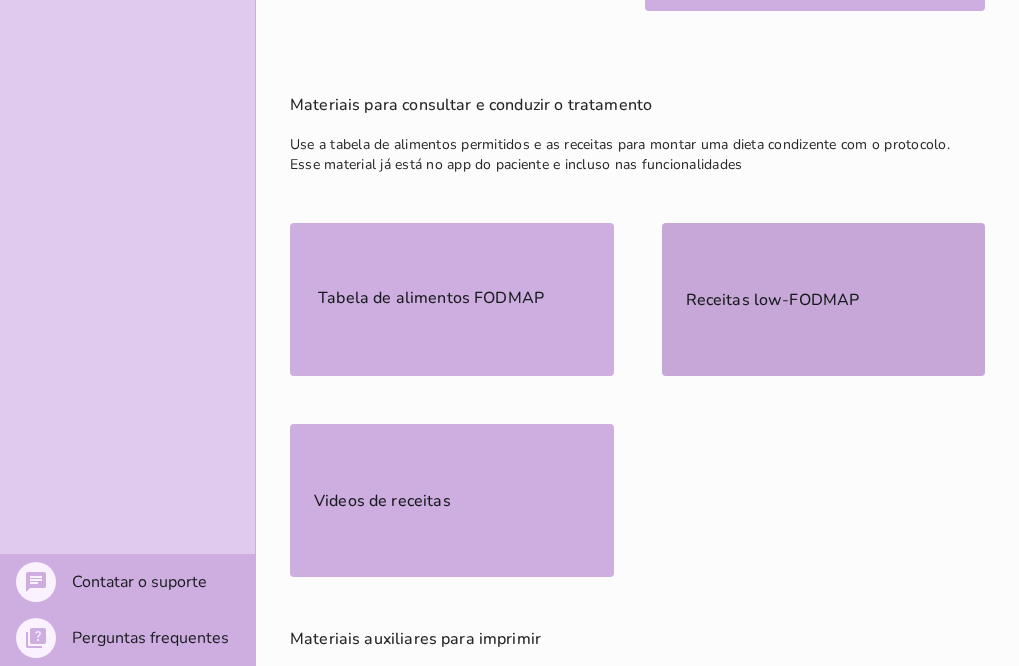scroll, scrollTop: 800, scrollLeft: 0, axis: vertical 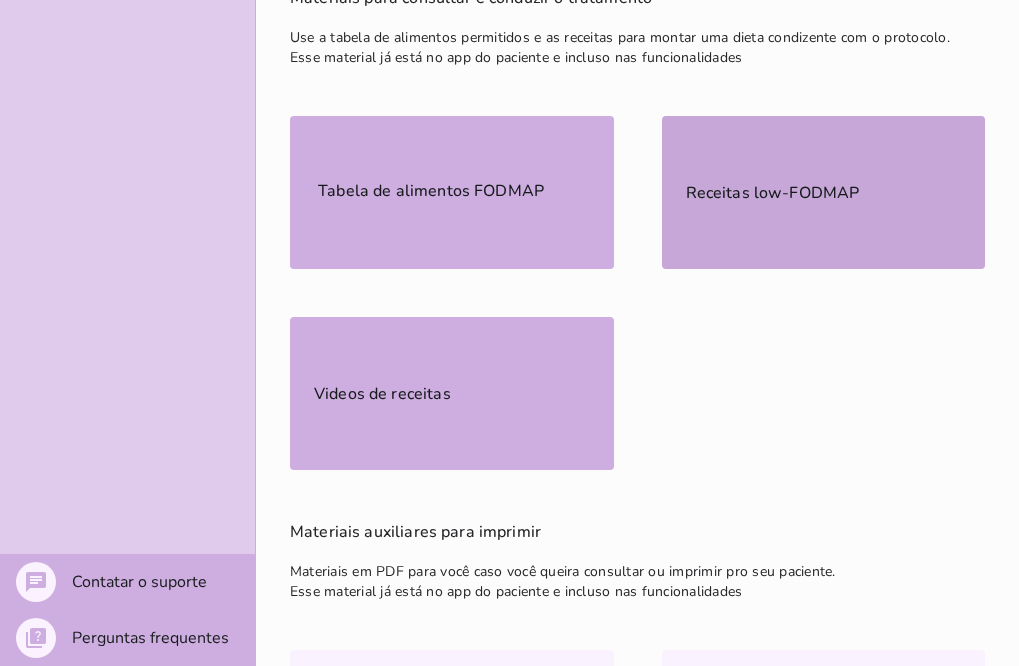 click on "Receitas low-FODMAP" at bounding box center [824, 192] 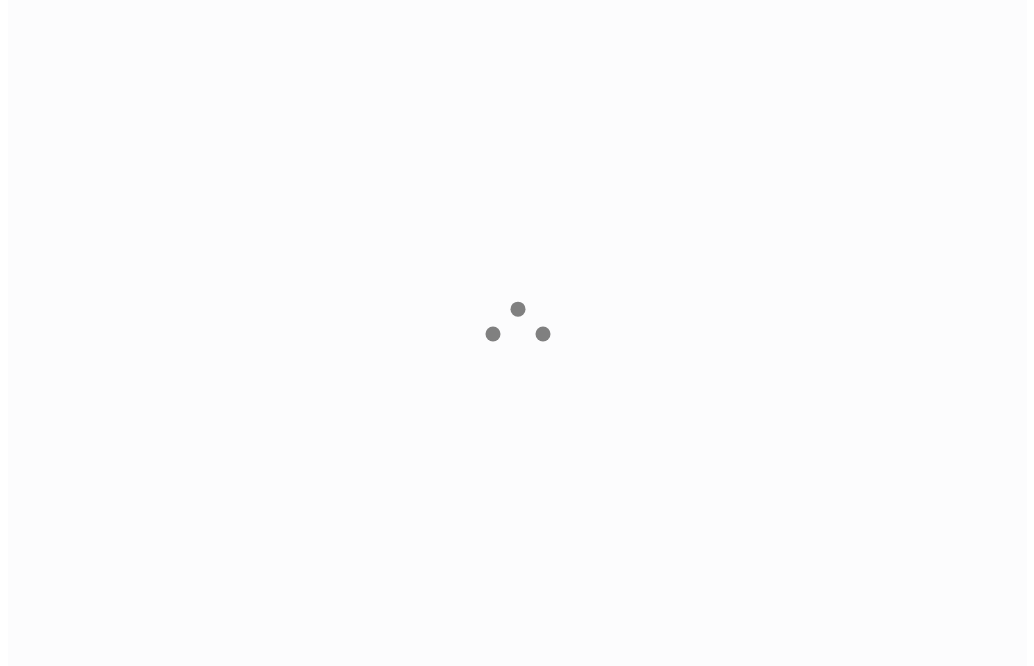 scroll, scrollTop: 0, scrollLeft: 0, axis: both 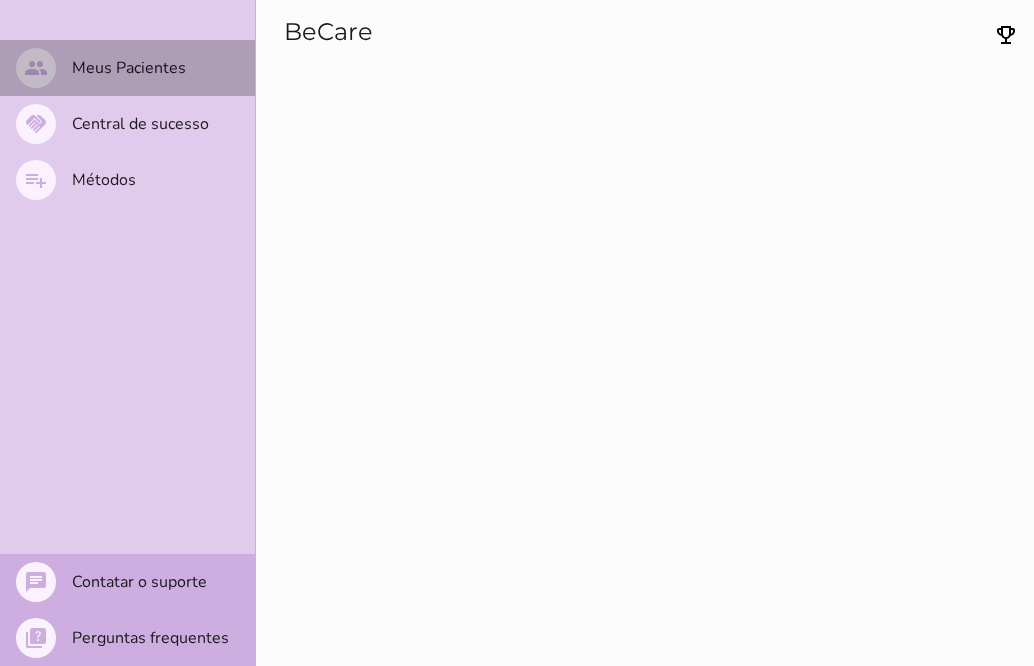 click on "people
Meus Pacientes" at bounding box center [127, 68] 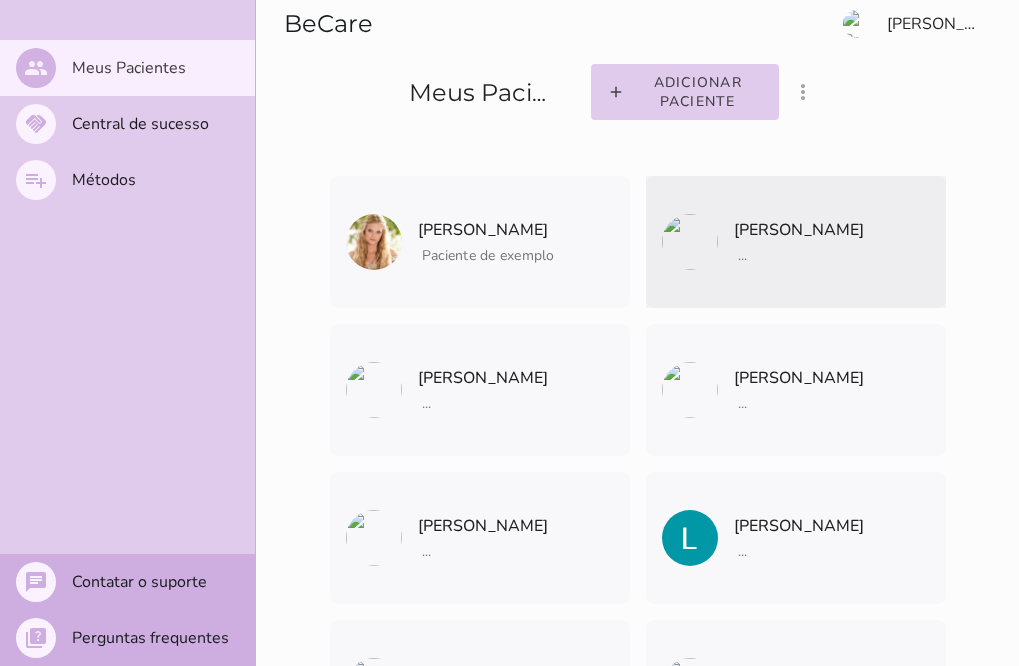 click on "..." 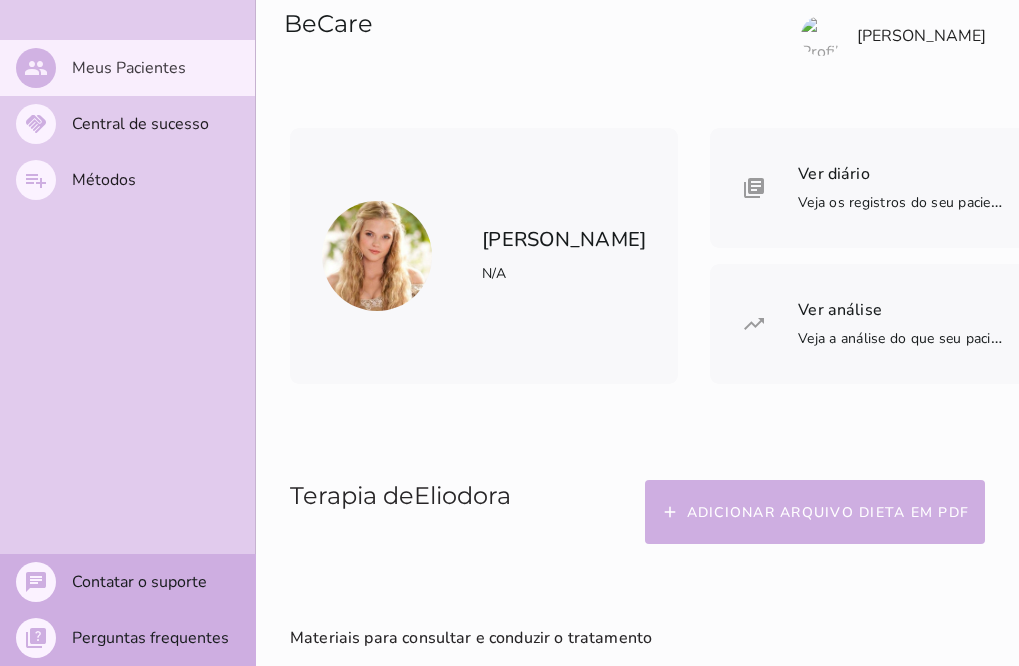 click on "Ver diário
Veja os registros do seu paciente, um a um, pra saber de forma bem detalhada
library_books
Ver análise
Veja a análise do que seu paciente preencheu para gerar insights e descobrir padrões
trending_up" at bounding box center [847, 256] 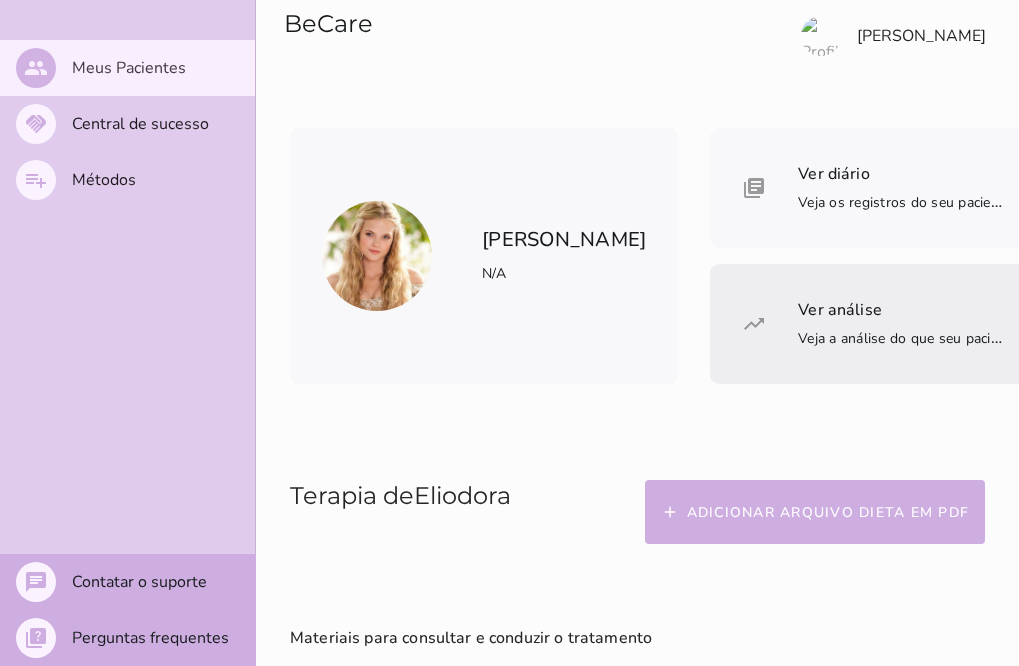 scroll, scrollTop: 2, scrollLeft: 0, axis: vertical 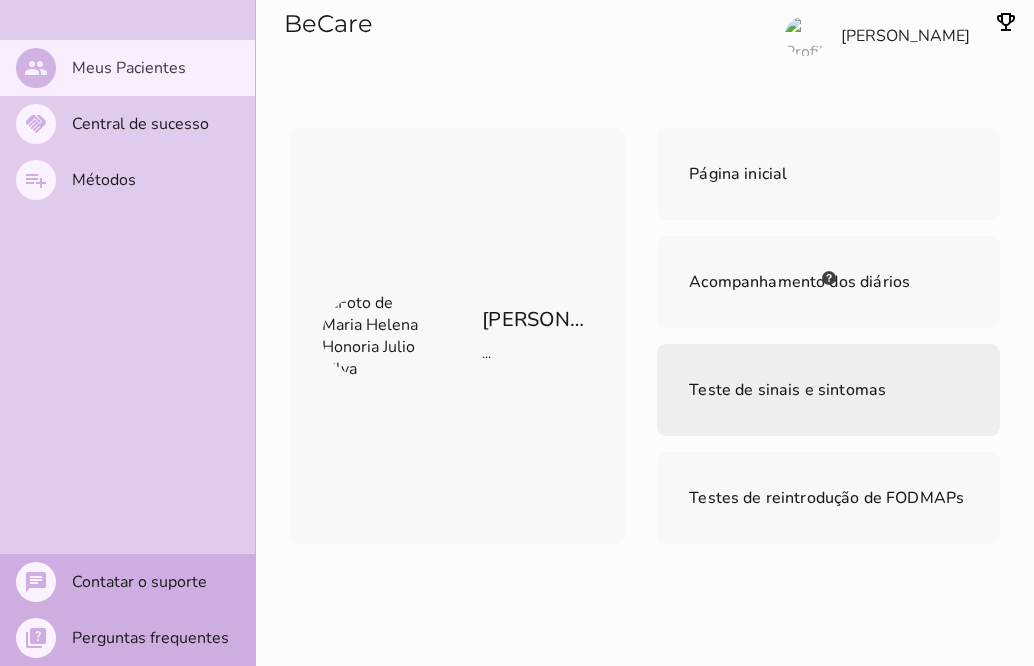 click on "Página inicial" at bounding box center (828, 174) 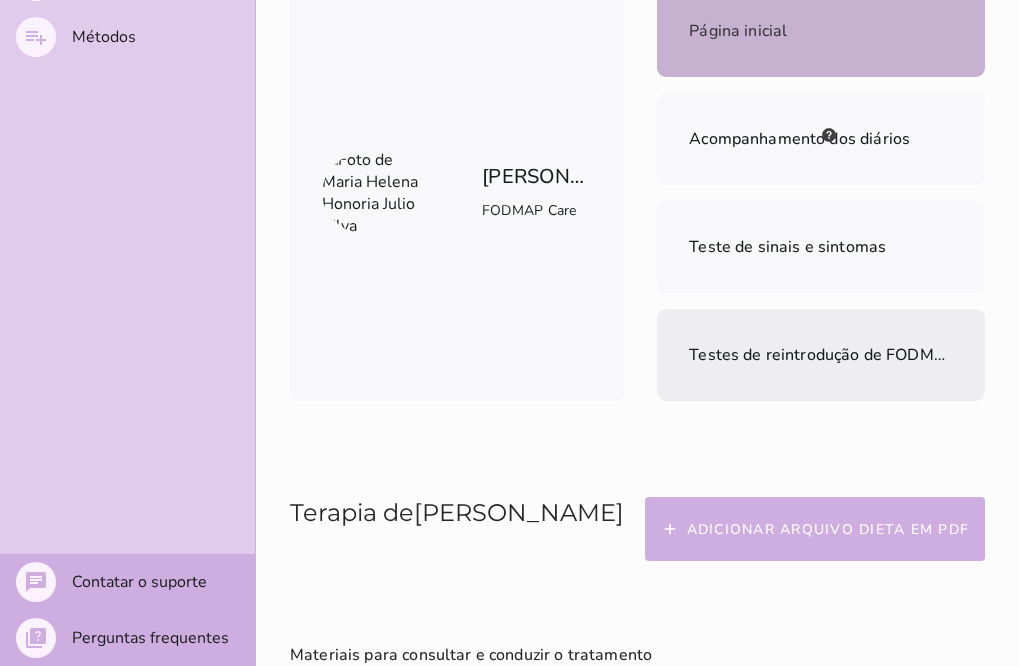 scroll, scrollTop: 600, scrollLeft: 0, axis: vertical 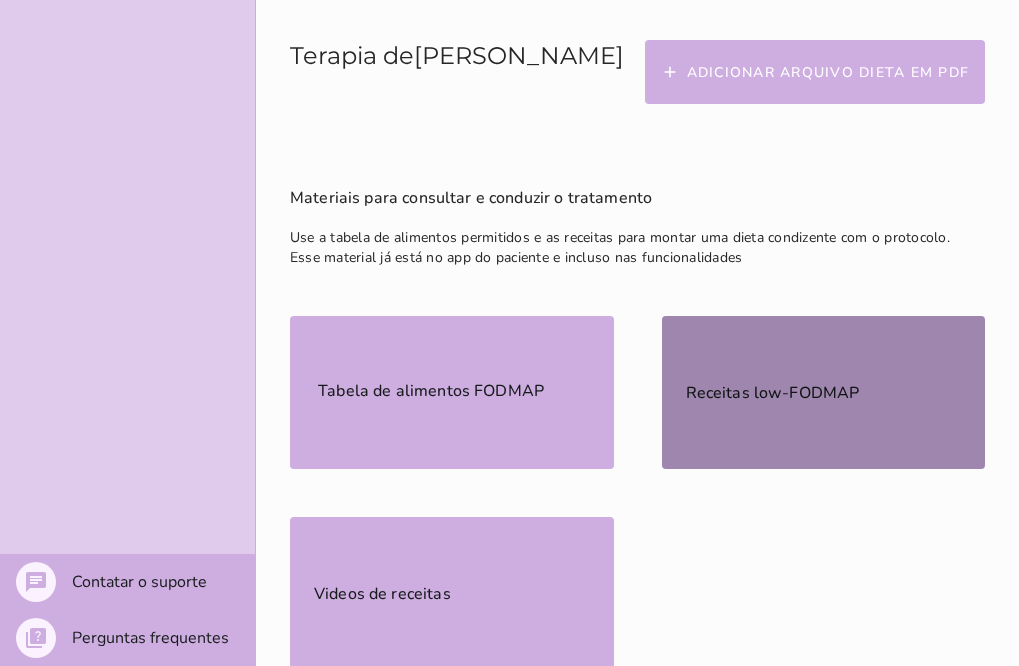 click on "Receitas low-FODMAP" at bounding box center [824, 392] 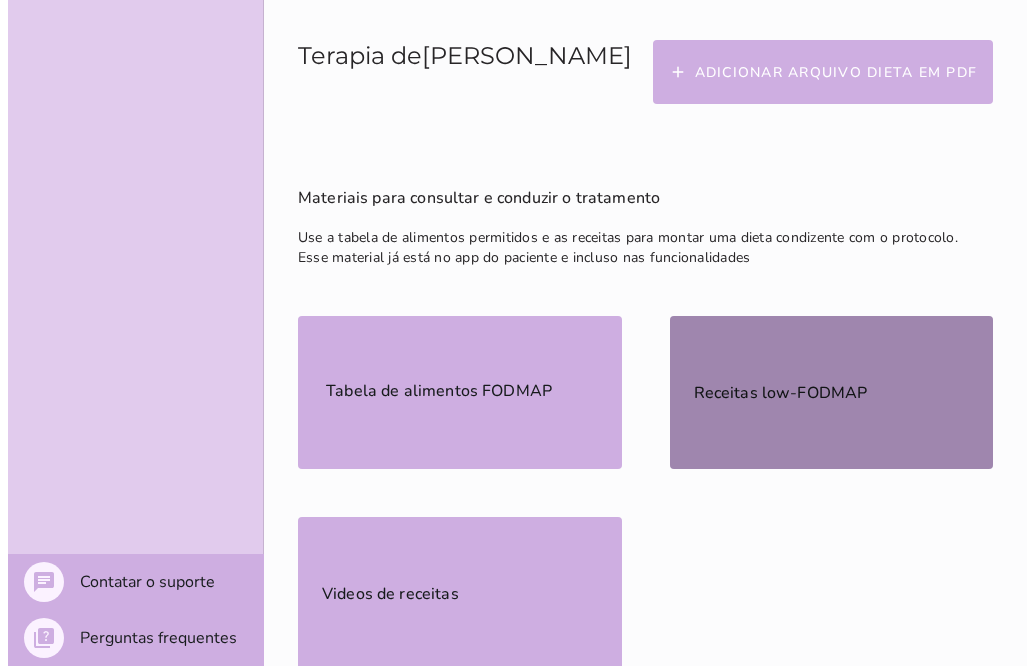 scroll, scrollTop: 0, scrollLeft: 0, axis: both 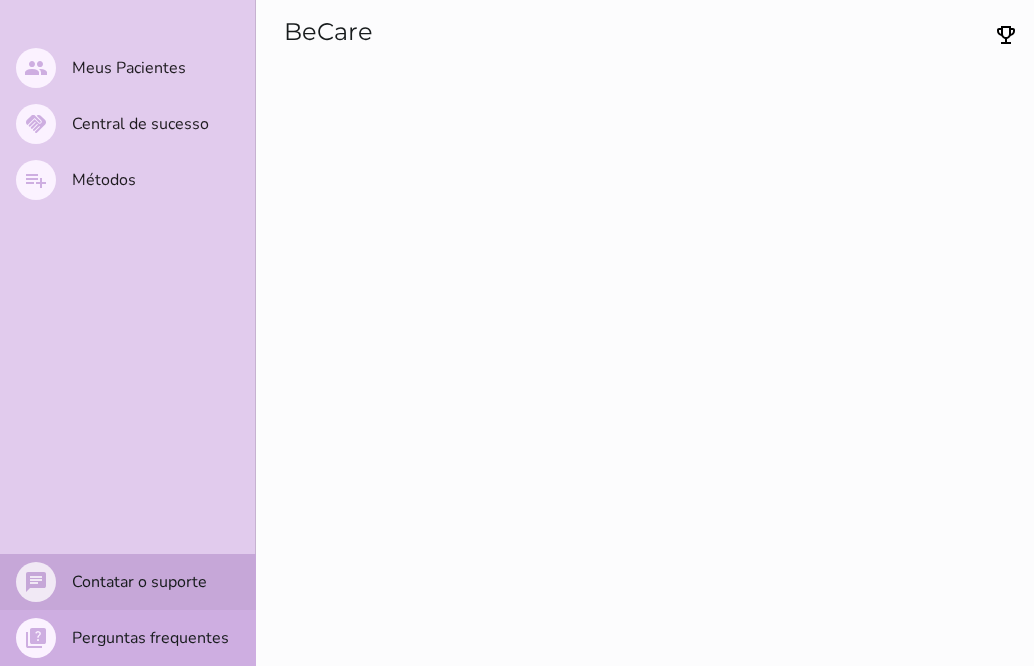 click on "chat
Contatar o suporte" at bounding box center (128, 582) 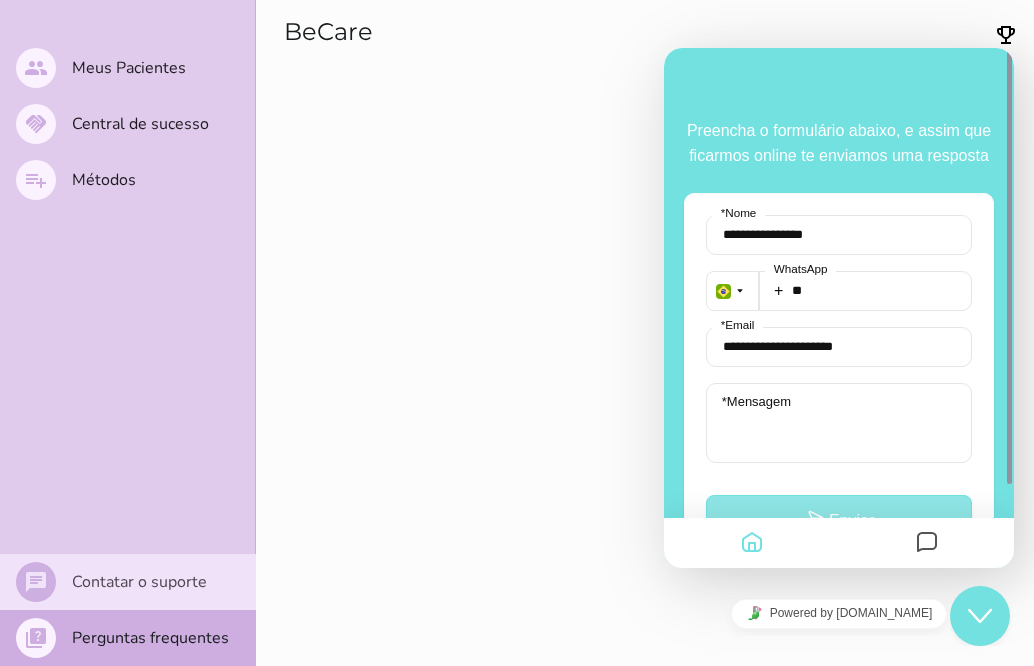 scroll, scrollTop: 99, scrollLeft: 0, axis: vertical 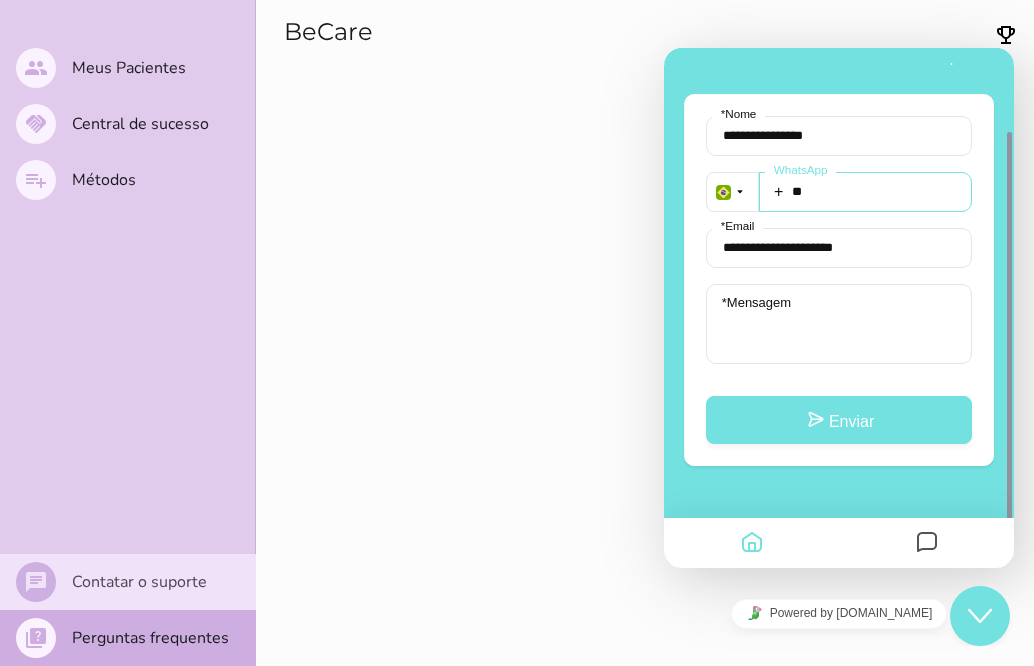 click on "**" at bounding box center [865, 192] 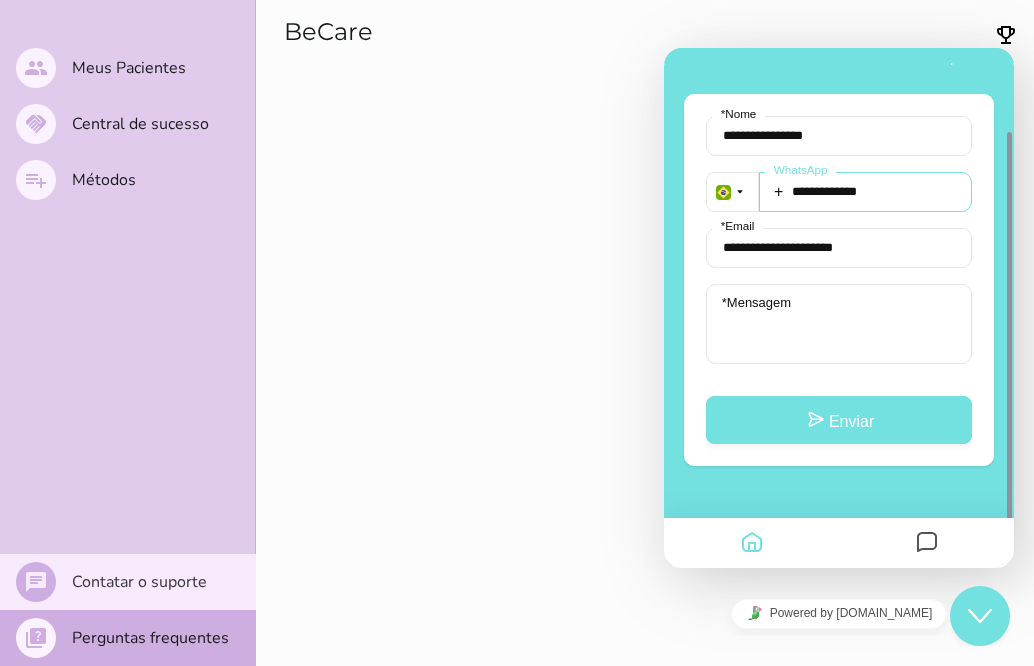 type on "**********" 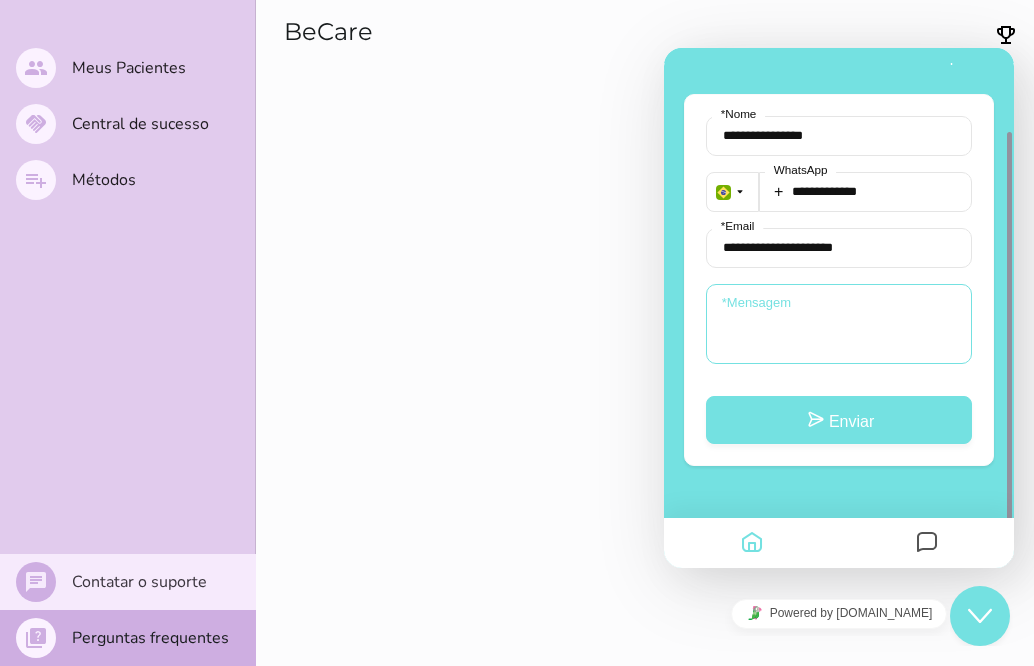 click on "*  Mensagem" at bounding box center (839, 324) 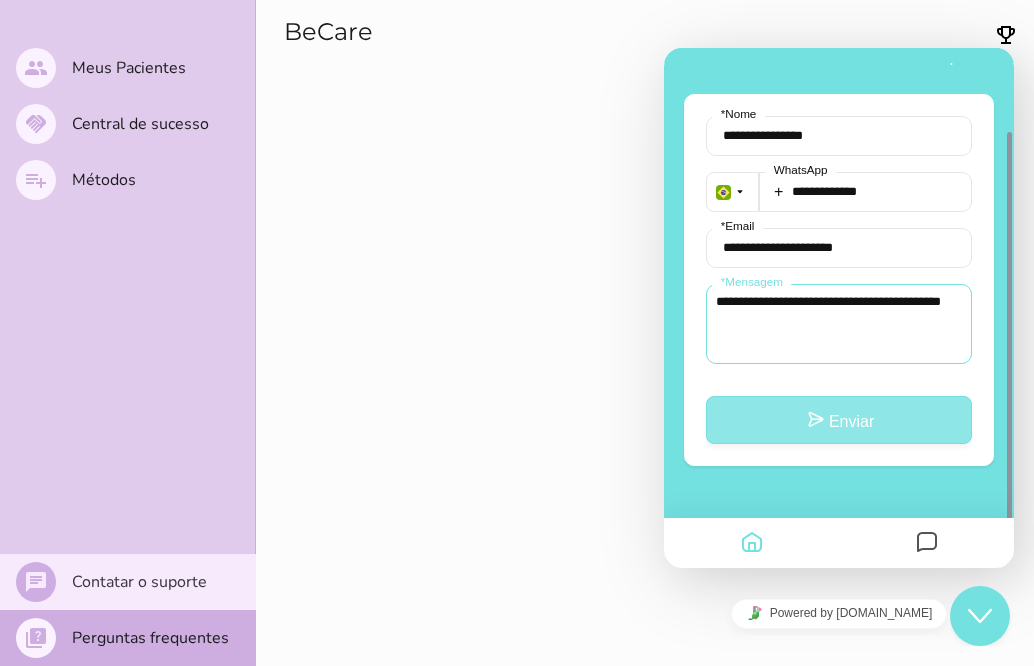 type on "**********" 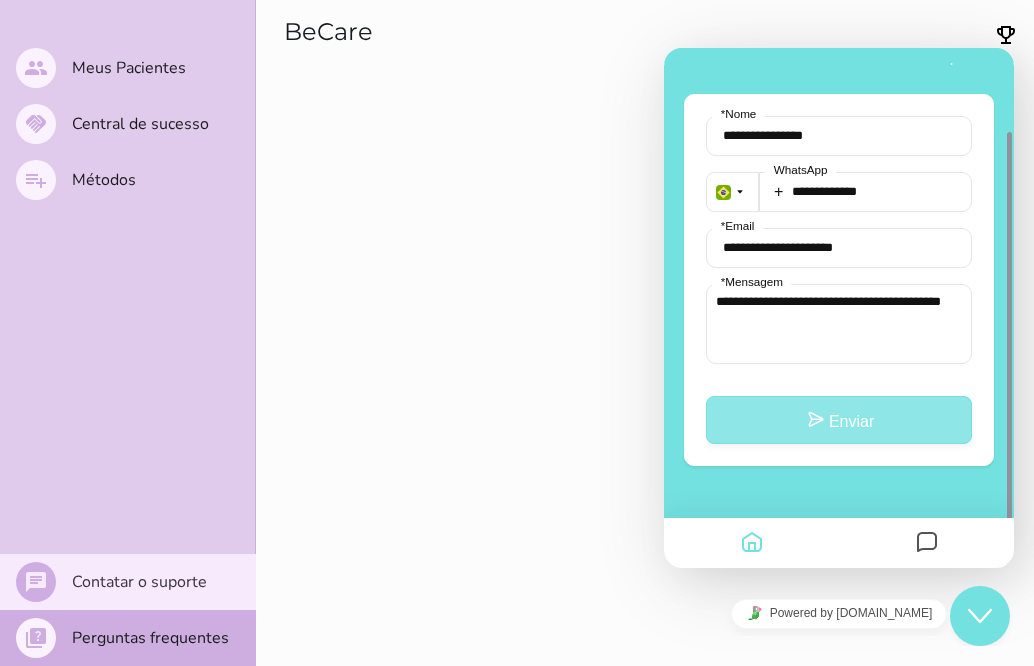 click on "Enviar" at bounding box center (839, 420) 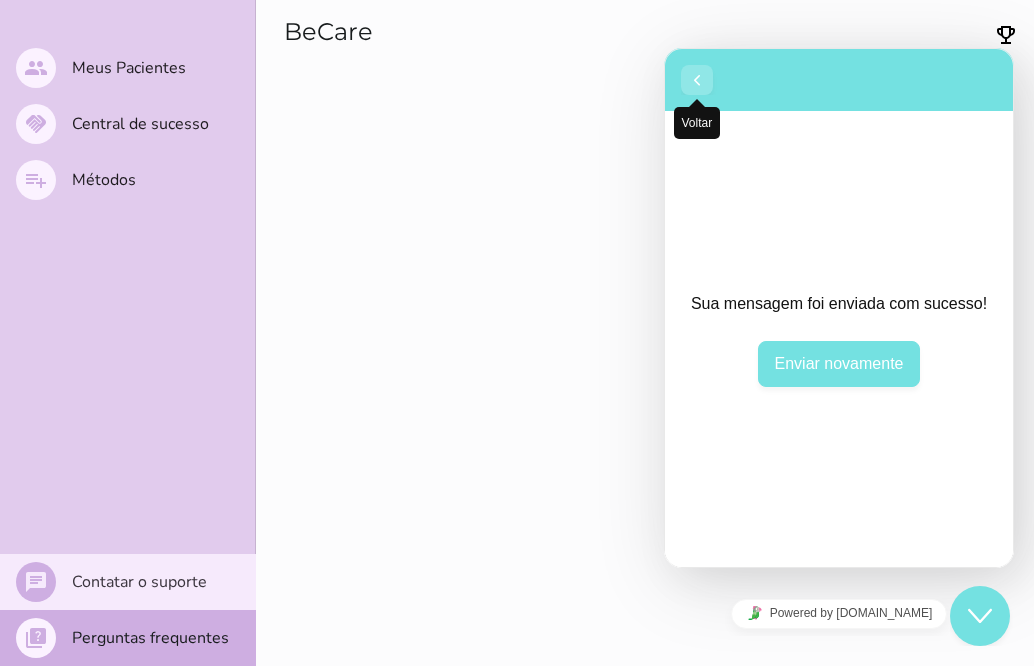 click at bounding box center [697, 80] 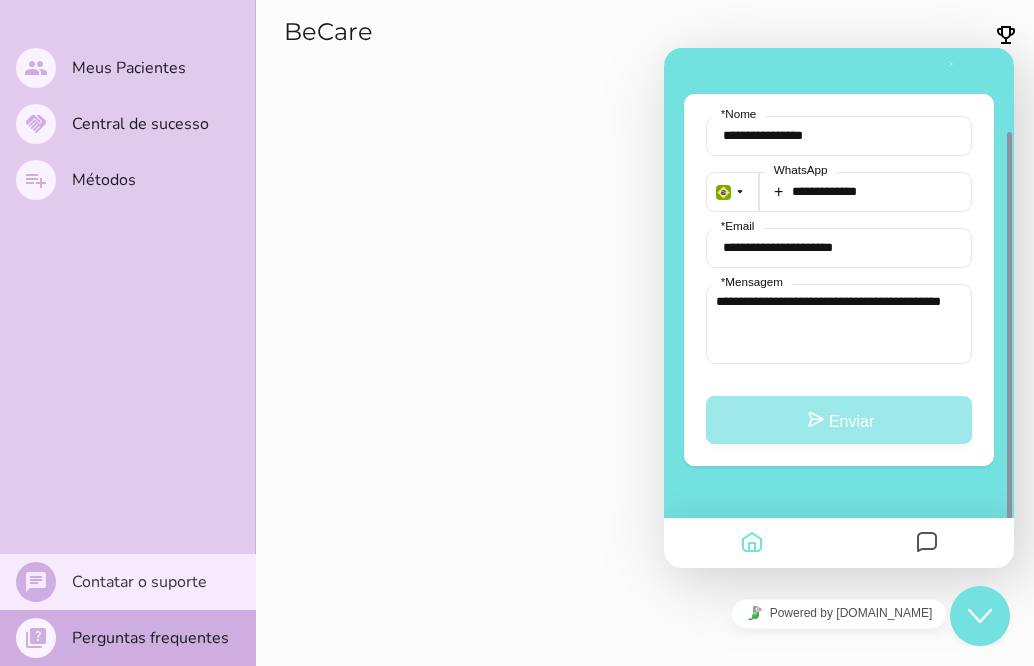click on "BeCare
Materiais para consultar e conduzir o tratamento
Use a tabela de alimentos permitidos e as receitas para montar uma
dieta condizente com o protocolo.  Esse material já está no app
do paciente e incluso nas funcionalidades
Tabela de alimentos FODMAP
Receitas low-FODMAP
FODMAP Academy: Curso low-FODMAP Diet
Em desenvolvimento
Videos de receitas
Materiais auxiliares para imprimir
Materiais em PDF para você caso você queira consultar ou imprimir pro
seu paciente.
Tabela de alimentos FODMAP" at bounding box center (645, 333) 